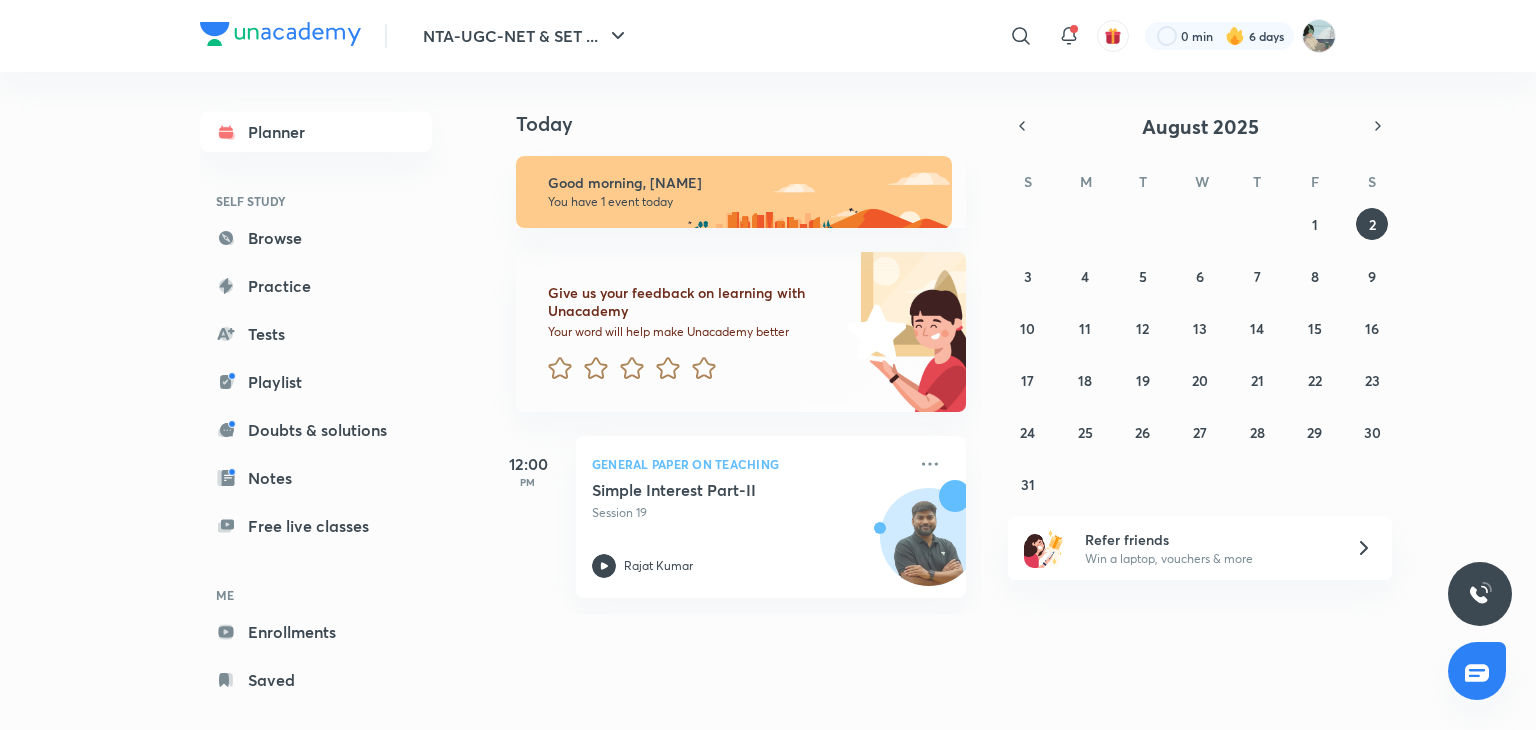 scroll, scrollTop: 0, scrollLeft: 0, axis: both 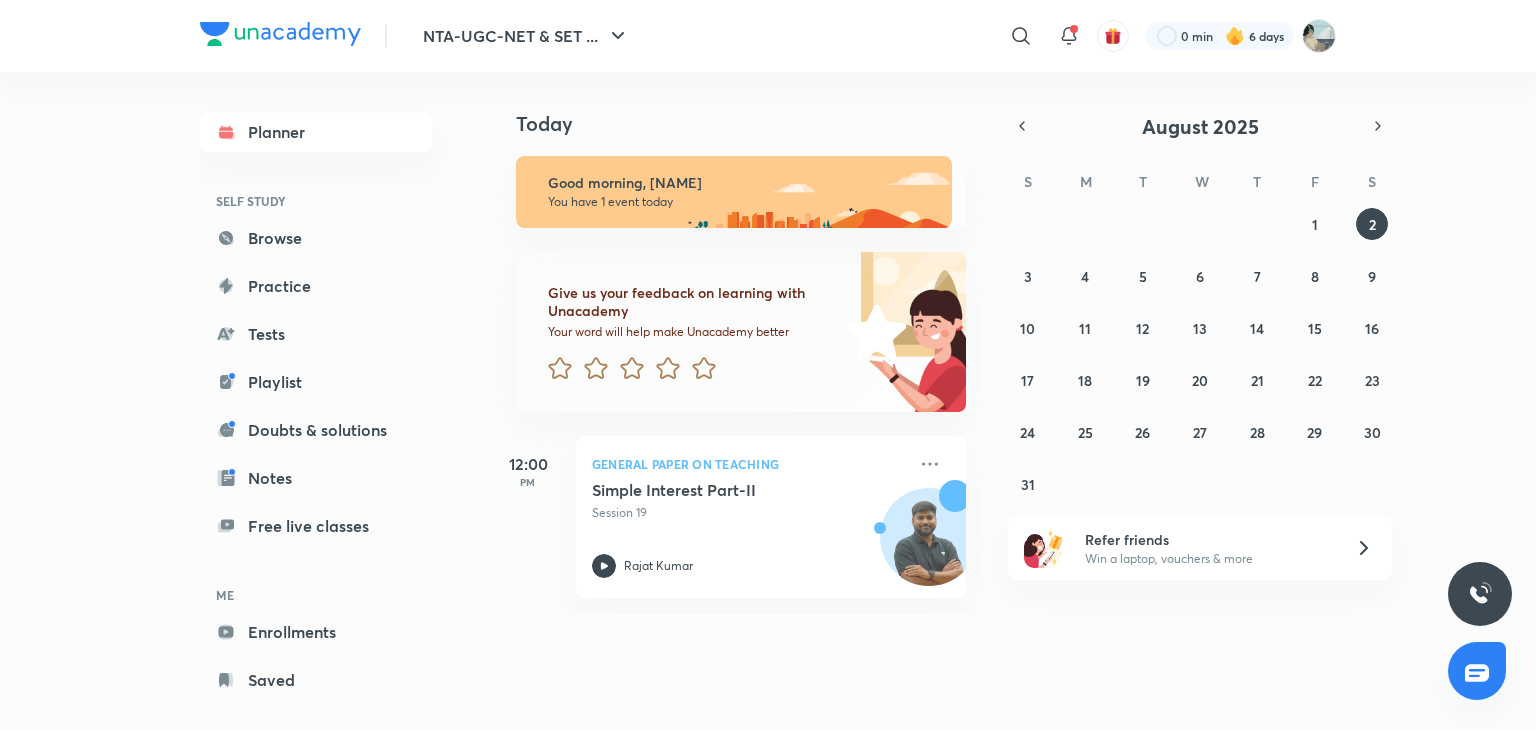 click on "S M T W T F S 27 28 29 30 31 1 2 3 4 5 6 7 8 9 10 11 12 13 14 15 16 17 18 19 20 21 22 23 24 25 26 27 28 29 30 31 1 2 3 4 5 6" at bounding box center [1200, 332] 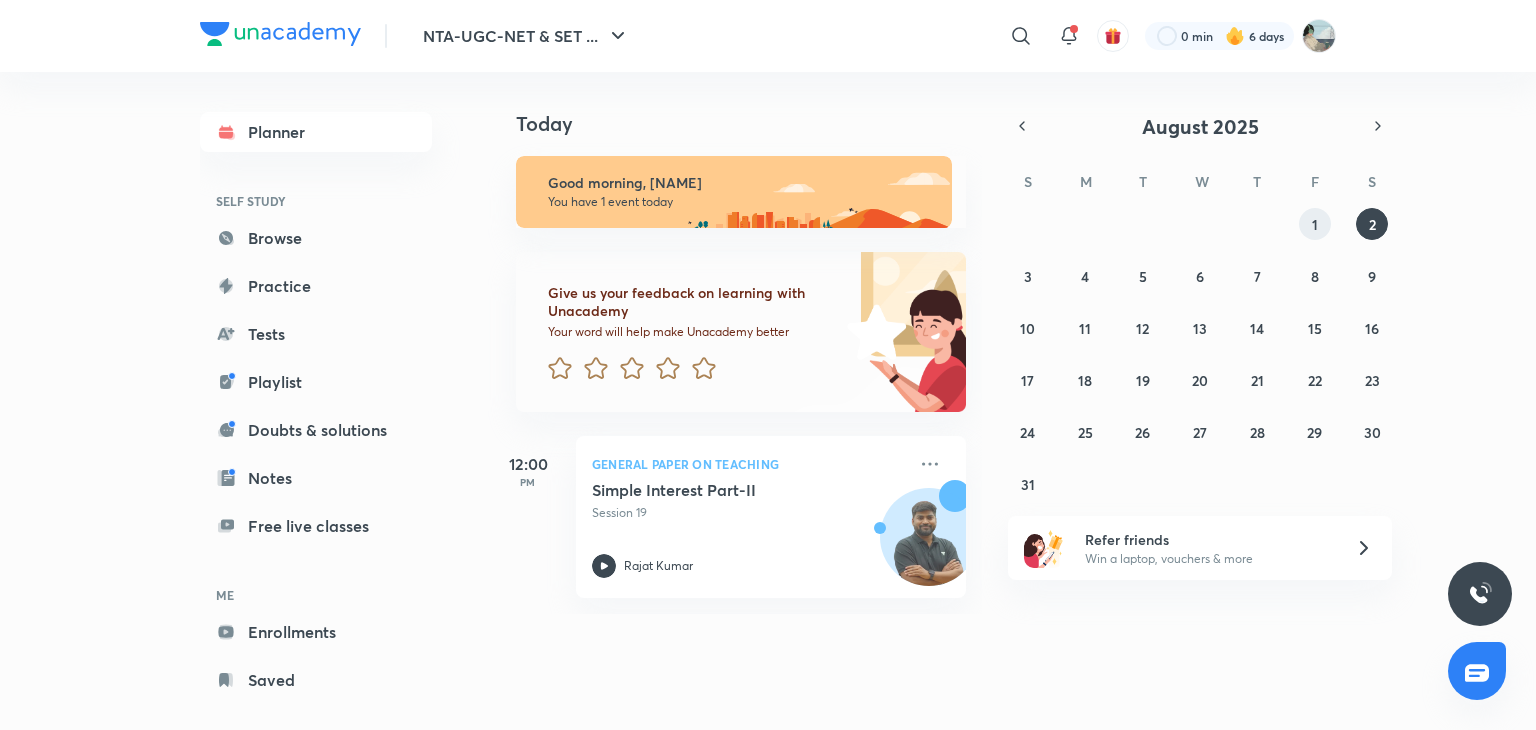 click on "1" at bounding box center [1315, 224] 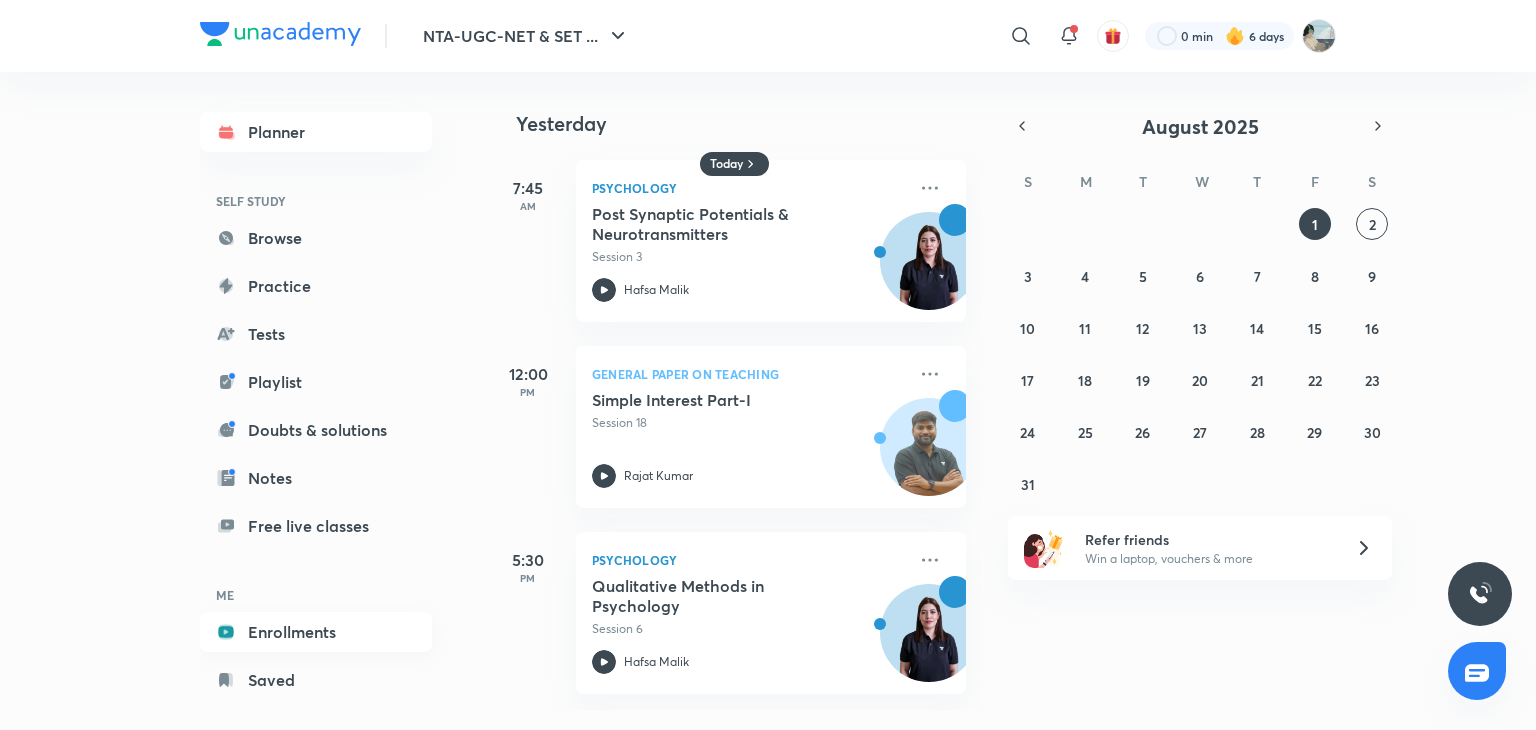 click on "Enrollments" at bounding box center (316, 632) 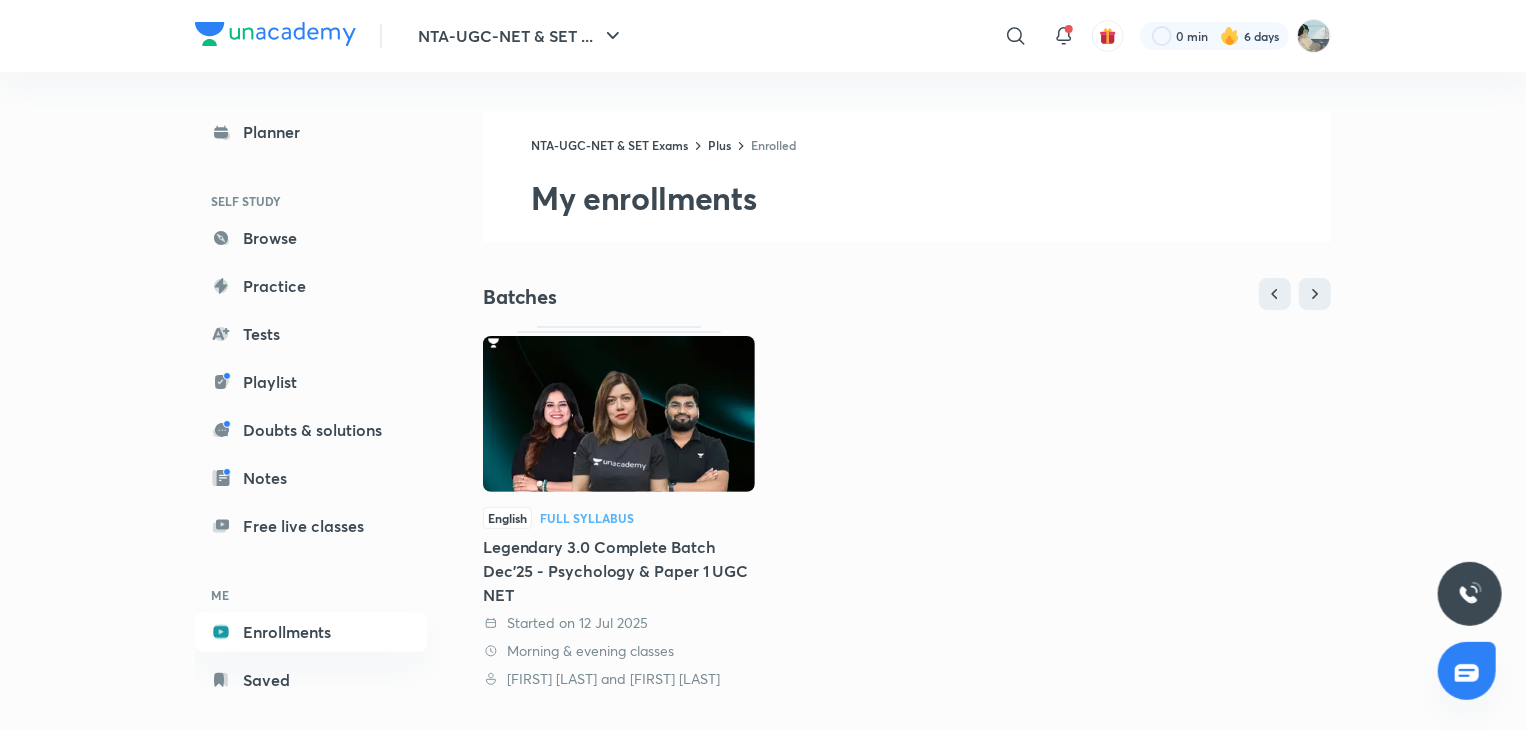 click on "Legendary 3.0 Complete Batch Dec'25 - Psychology & Paper 1 UGC NET" at bounding box center (619, 571) 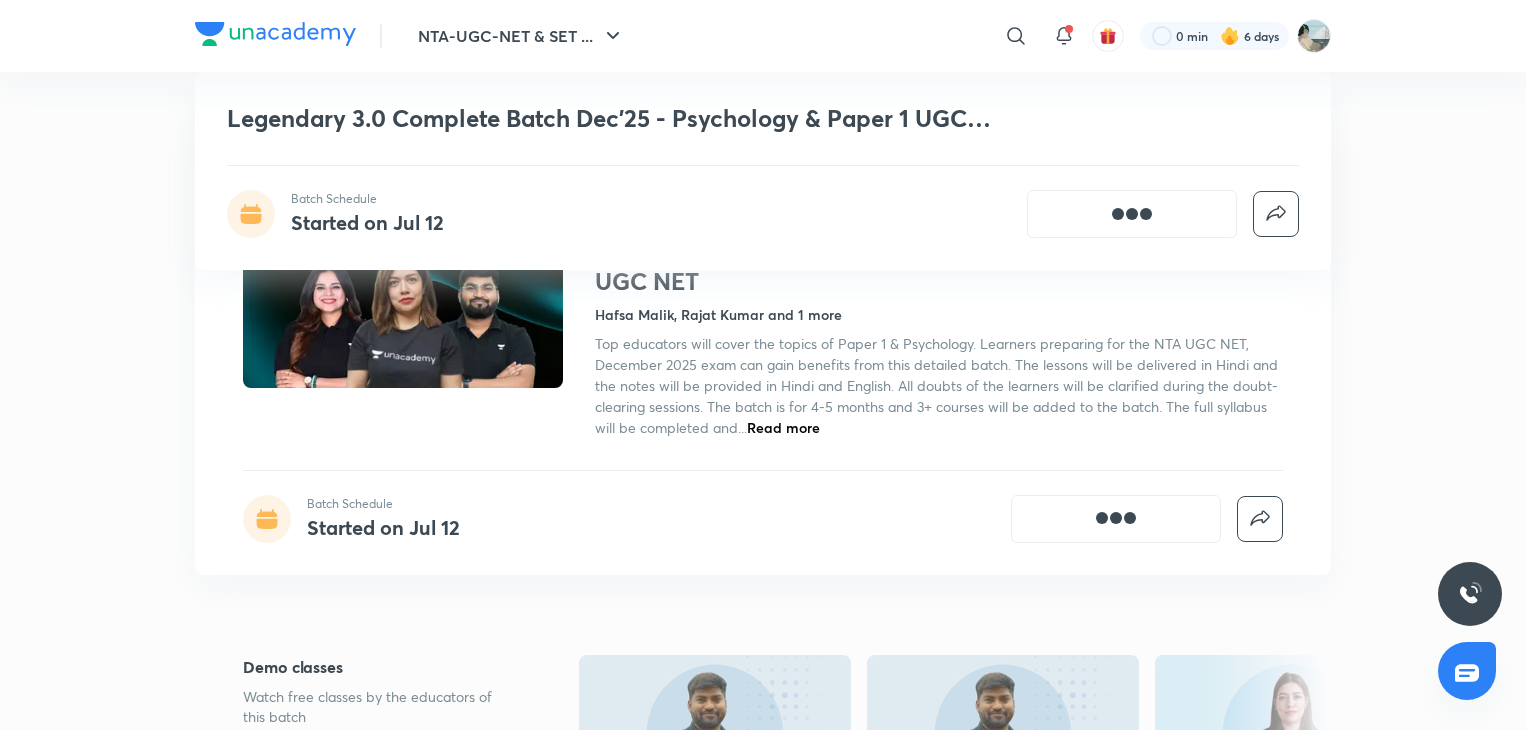 scroll, scrollTop: 1448, scrollLeft: 0, axis: vertical 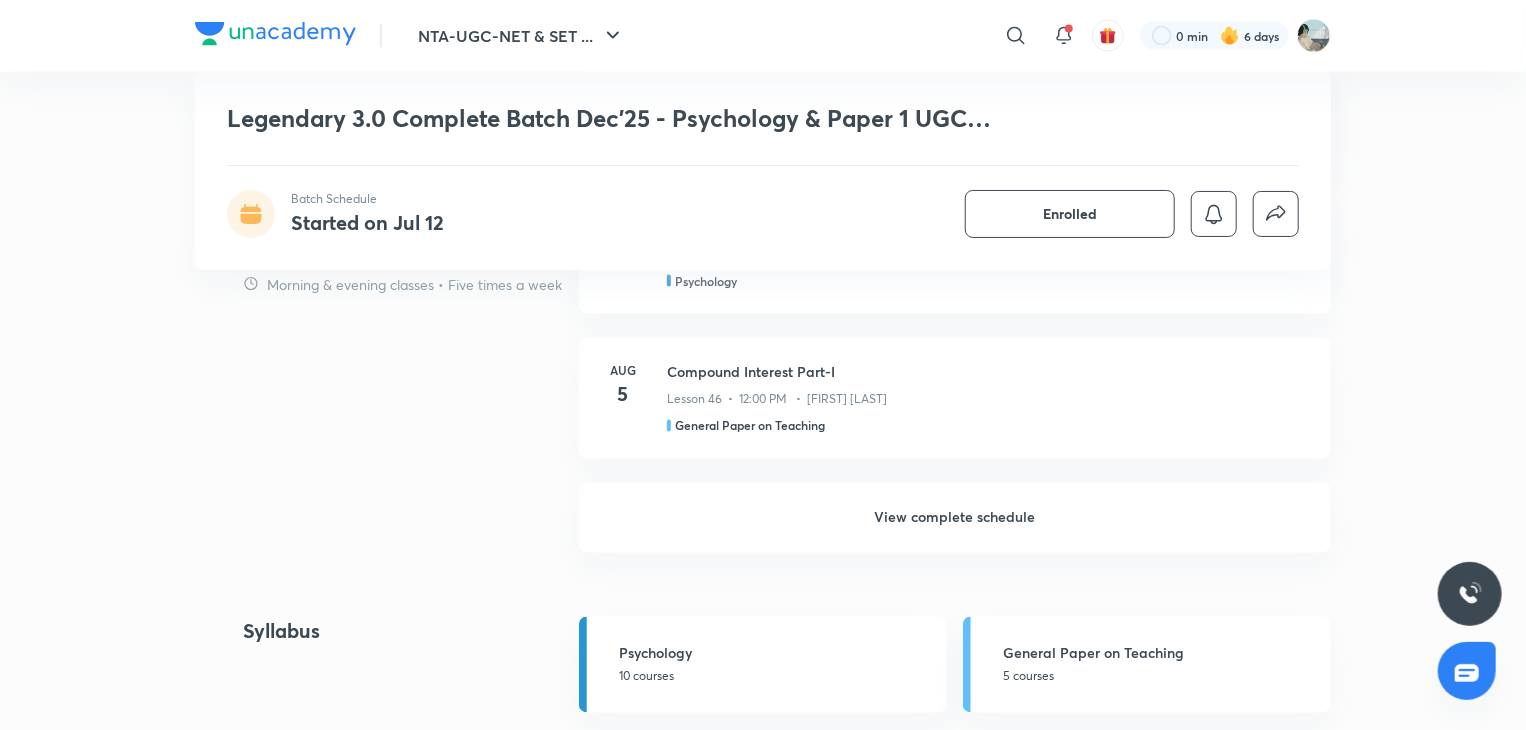 click on "View complete schedule" at bounding box center [955, 518] 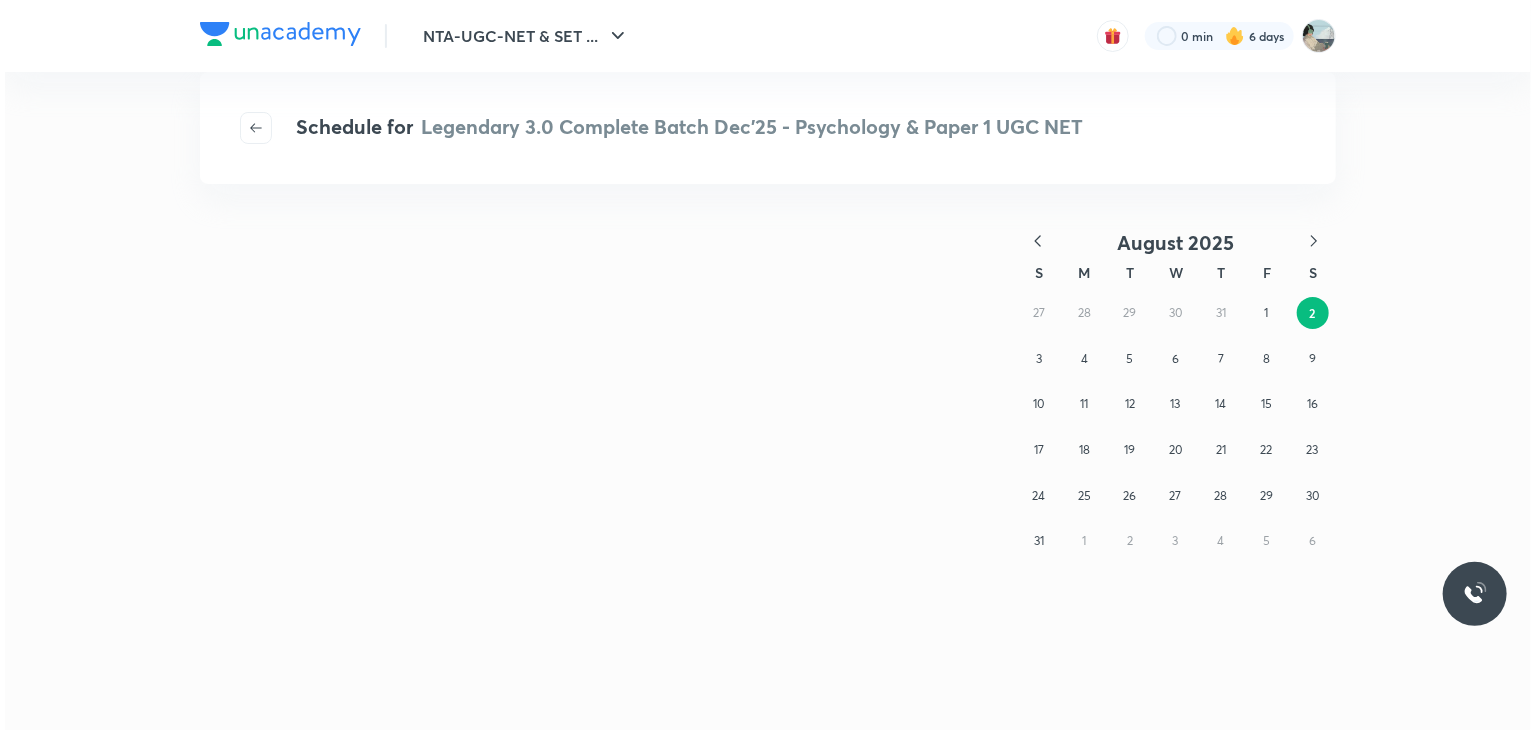 scroll, scrollTop: 0, scrollLeft: 0, axis: both 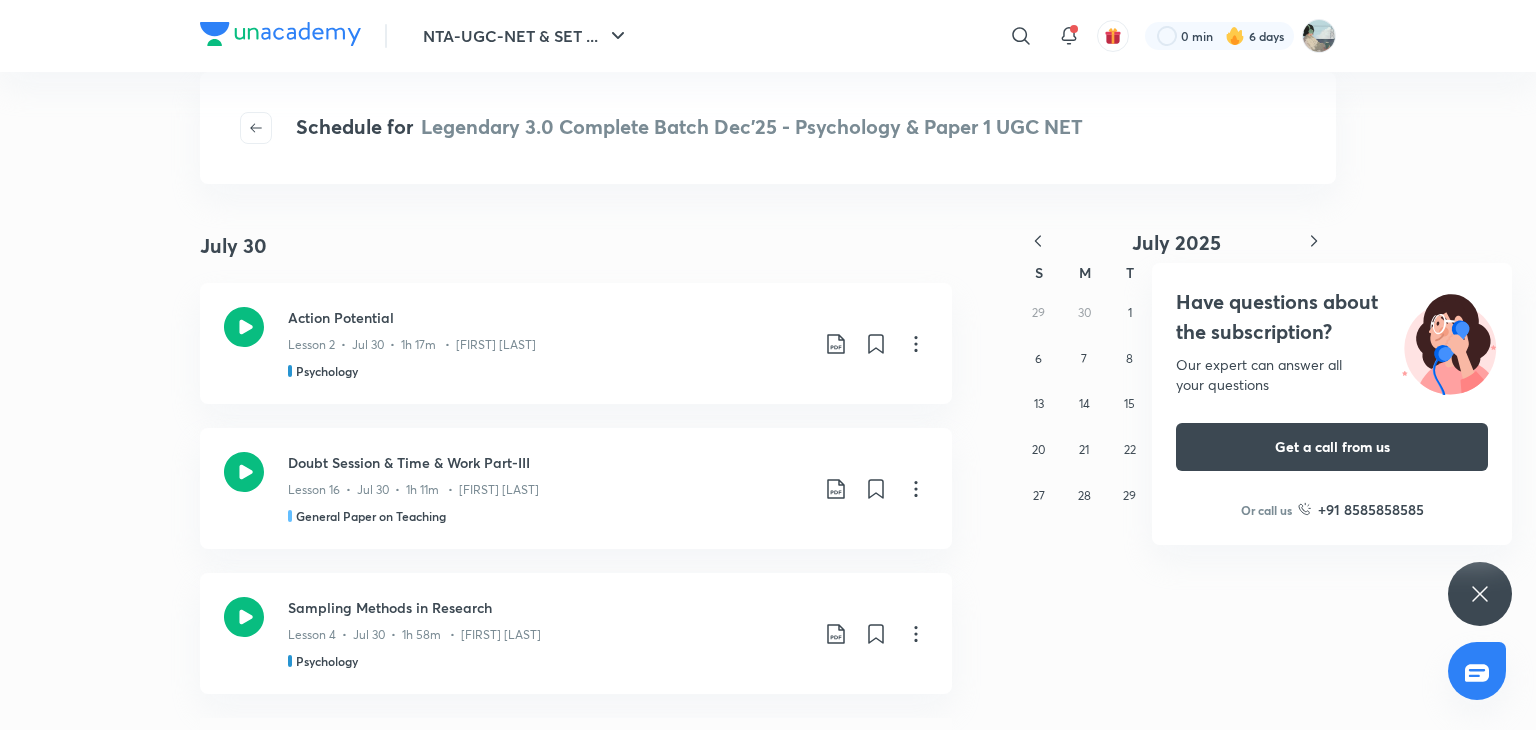 click 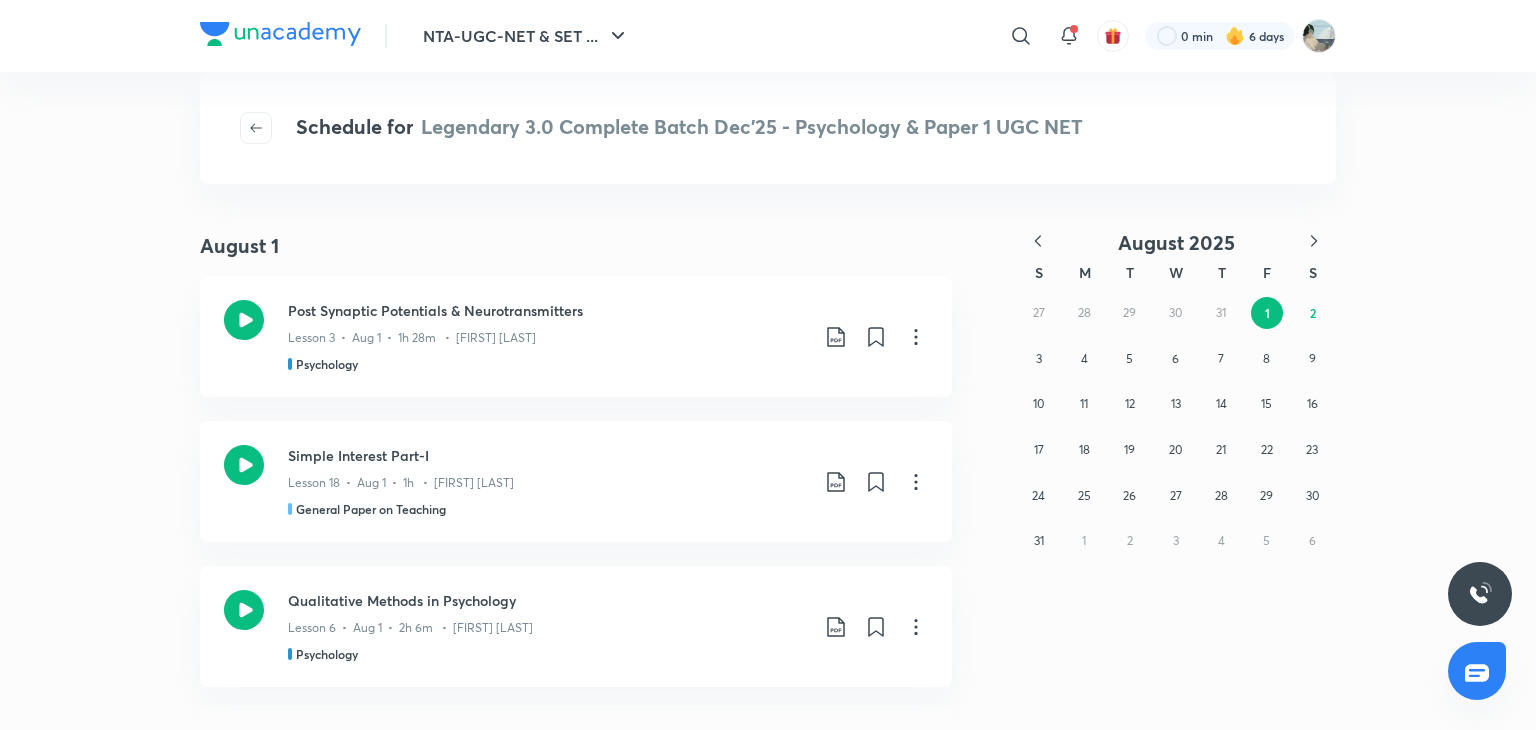 scroll, scrollTop: 2066, scrollLeft: 0, axis: vertical 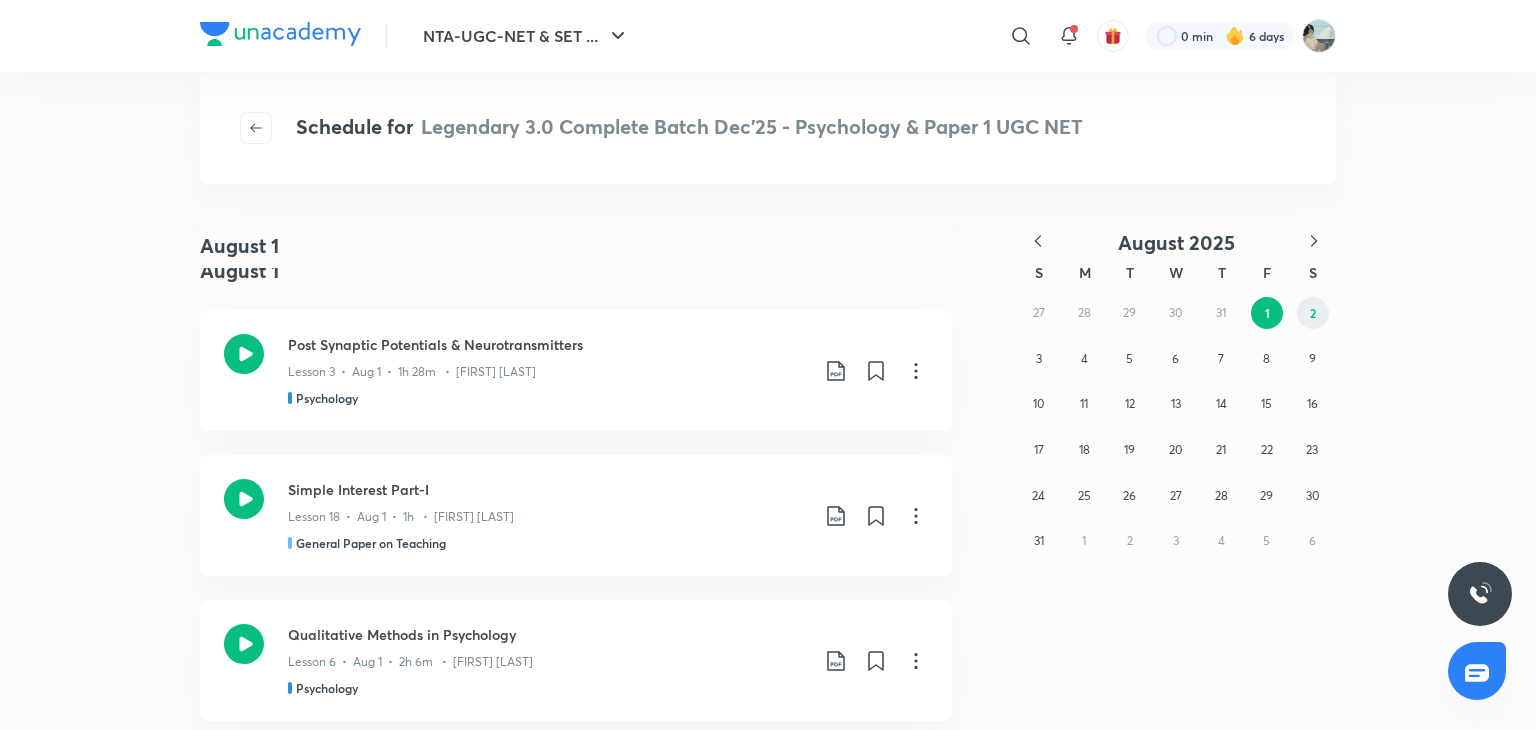 click on "2" at bounding box center (1313, 313) 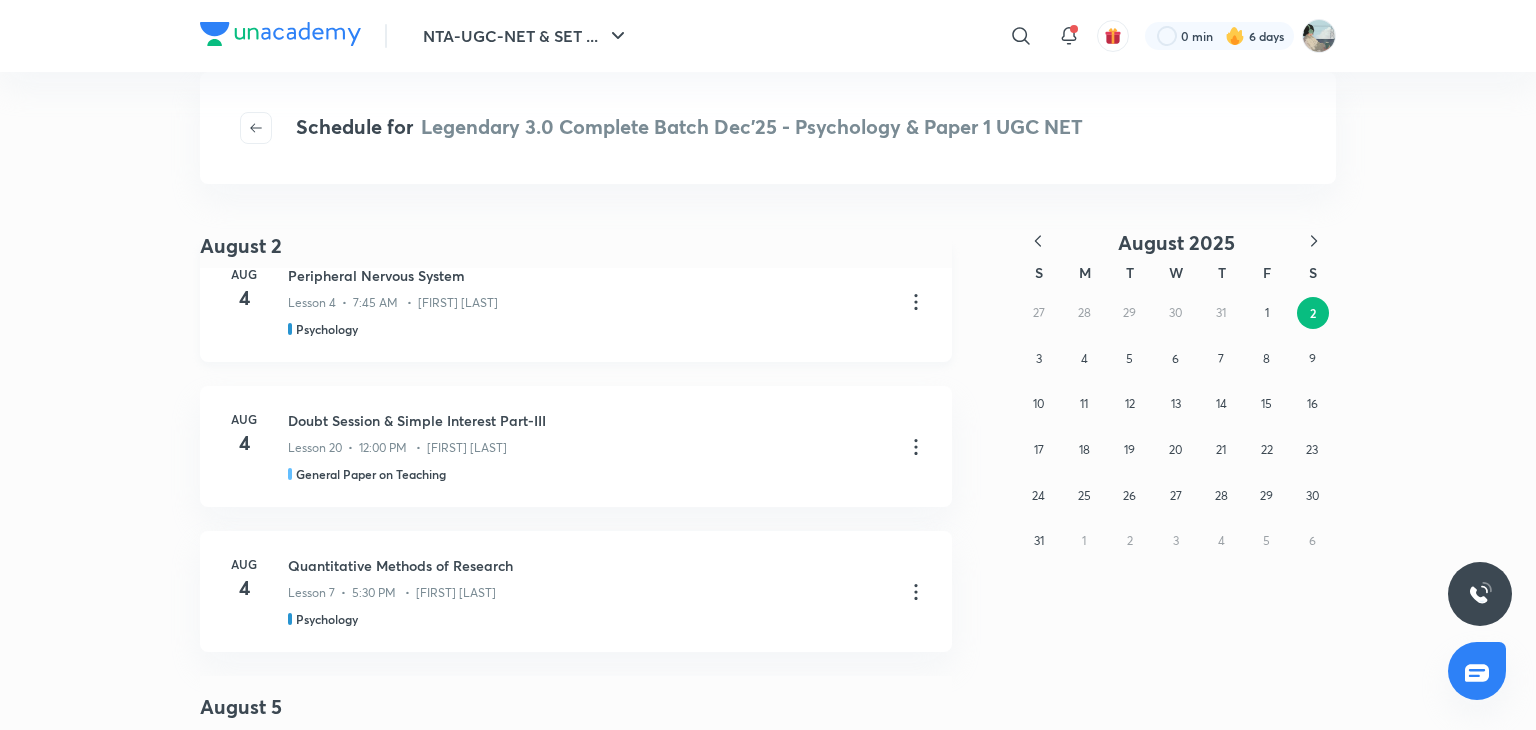 scroll, scrollTop: 0, scrollLeft: 0, axis: both 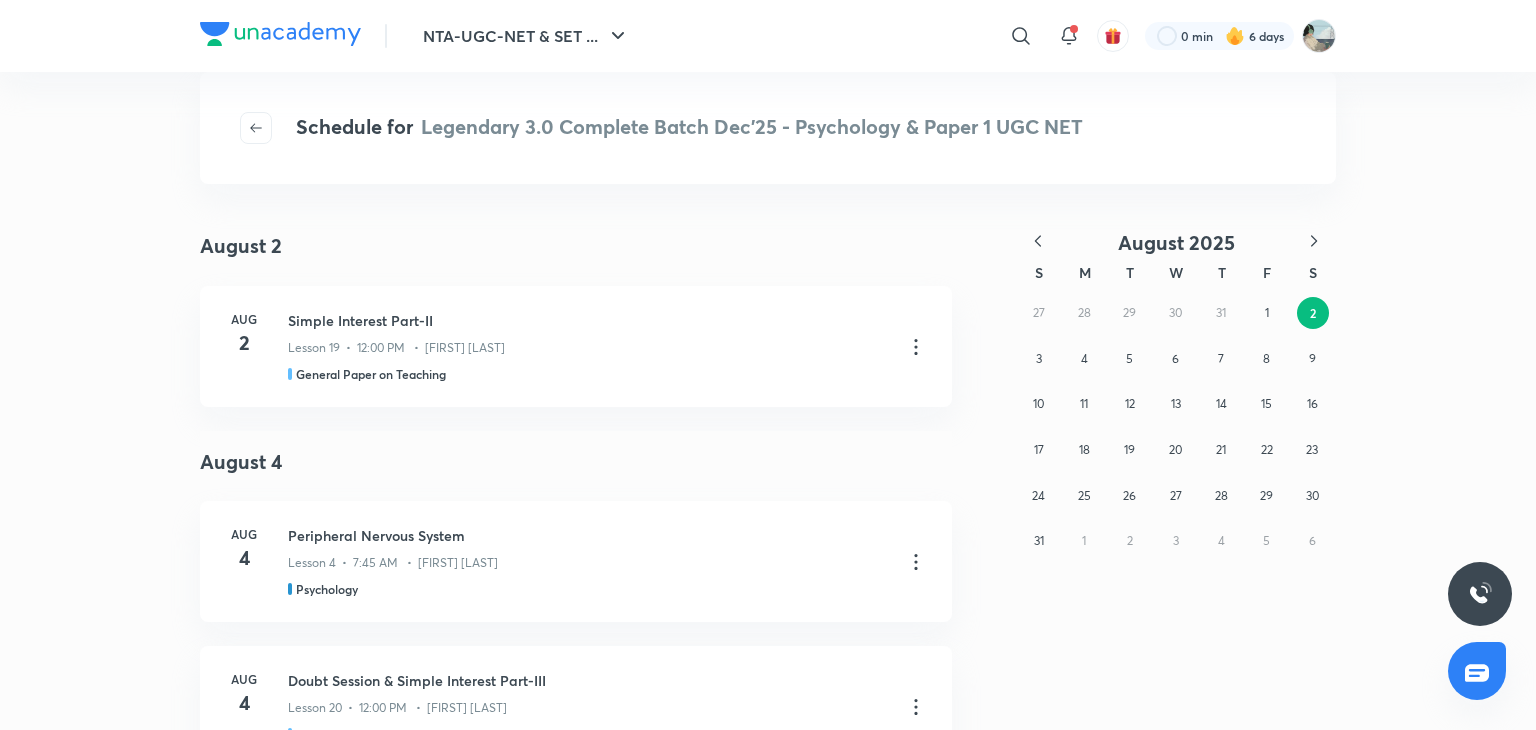 click on "27 28 29 30 31 1 2 3 4 5 6 7 8 9 10 11 12 13 14 15 16 17 18 19 20 21 22 23 24 25 26 27 28 29 30 31 1 2 3 4 5 6" at bounding box center [1176, 427] 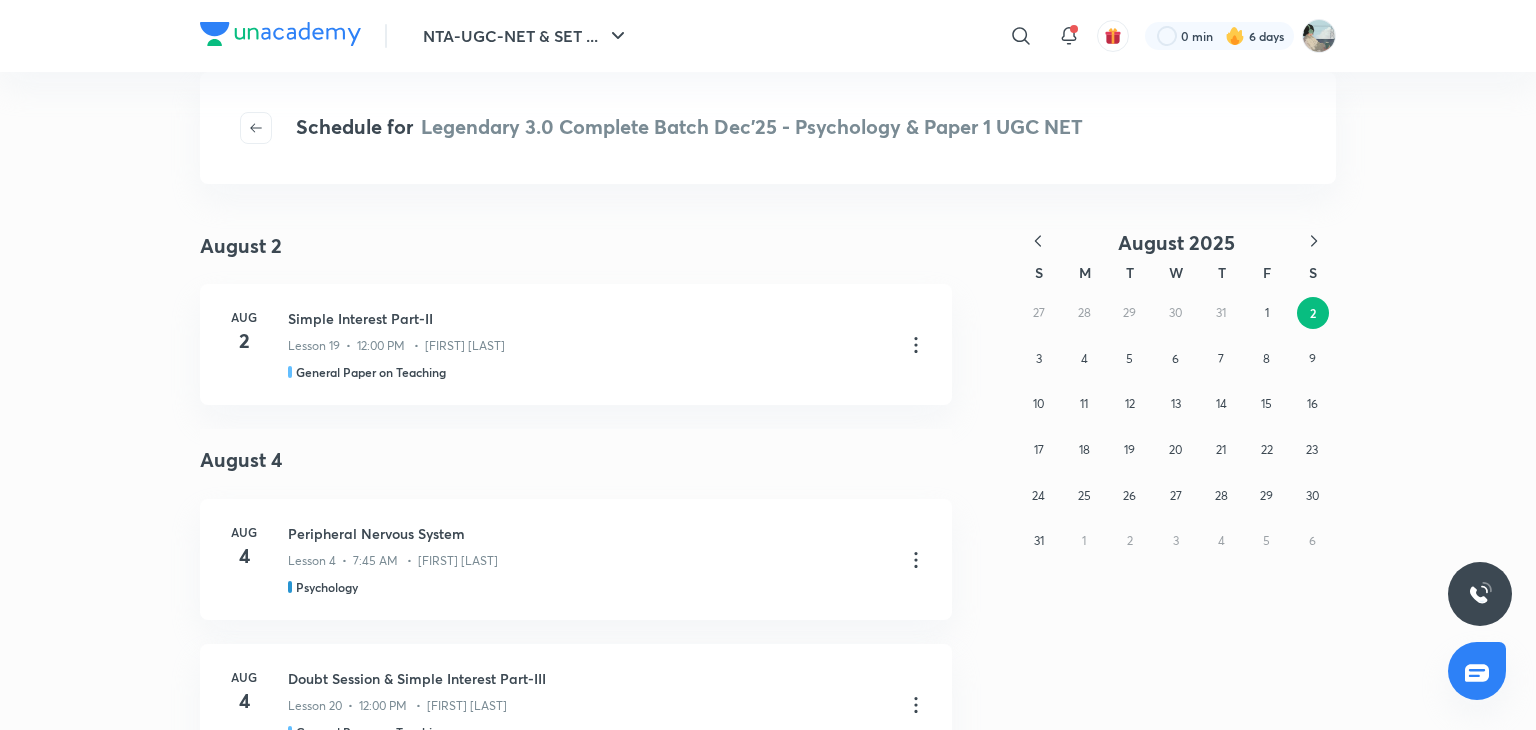 scroll, scrollTop: 0, scrollLeft: 0, axis: both 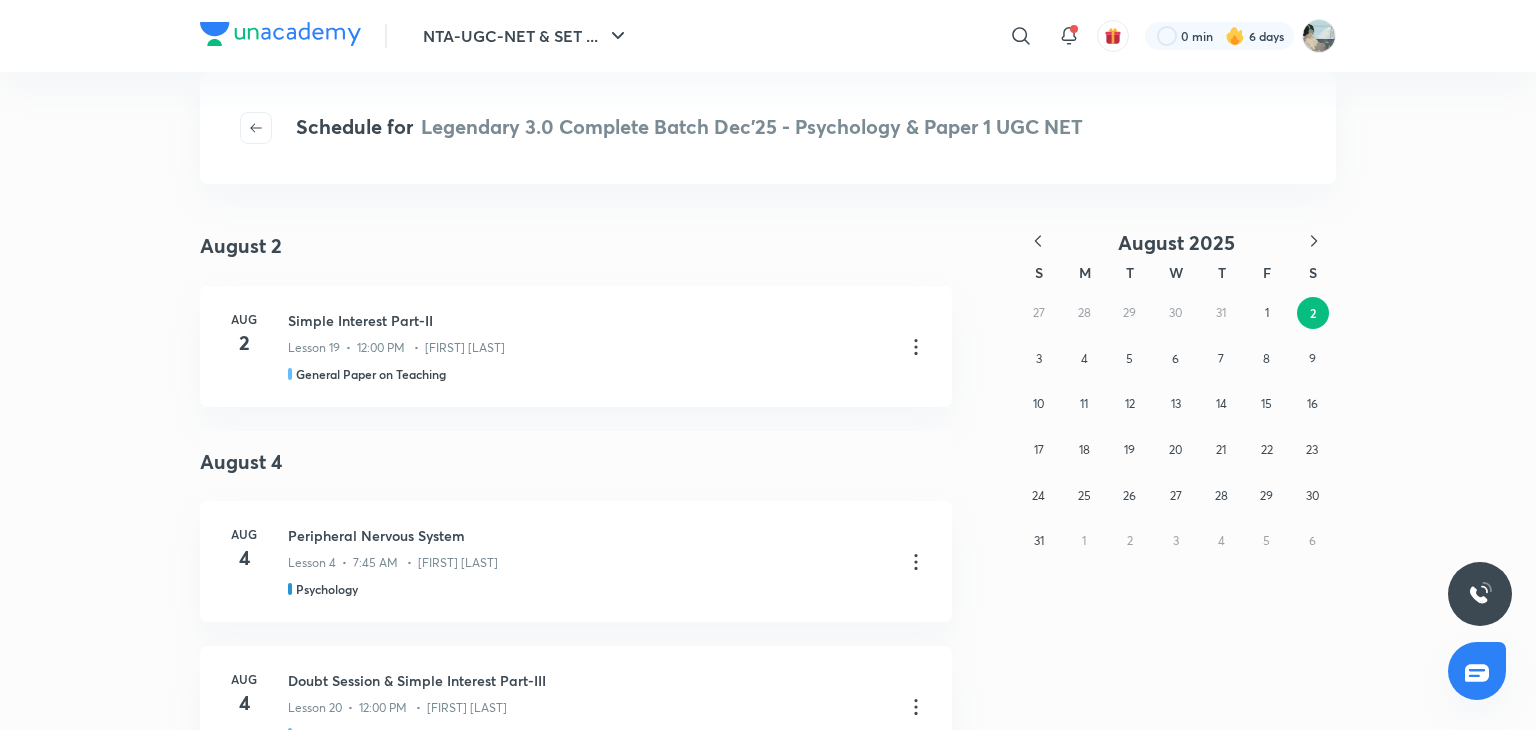 click 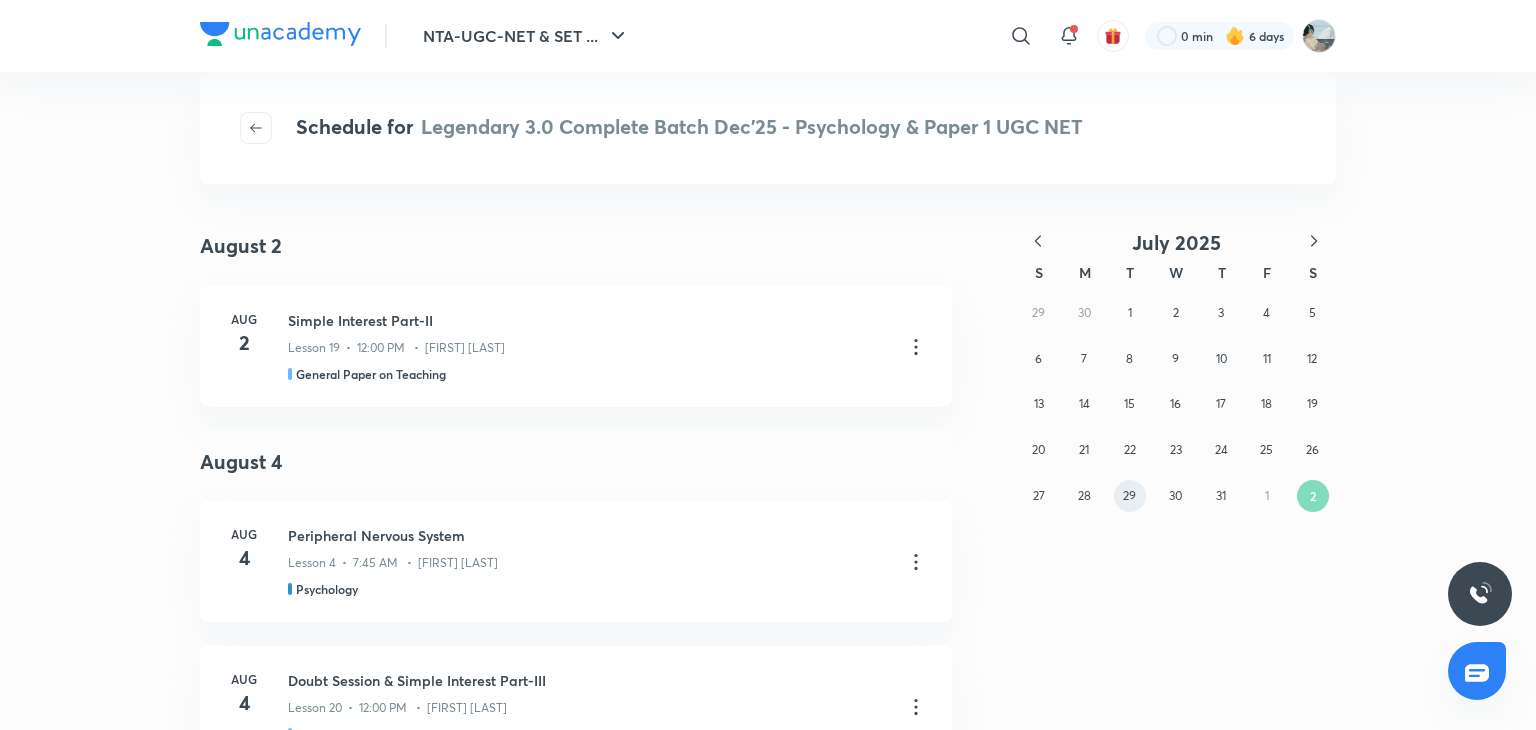 click on "29" at bounding box center (1129, 495) 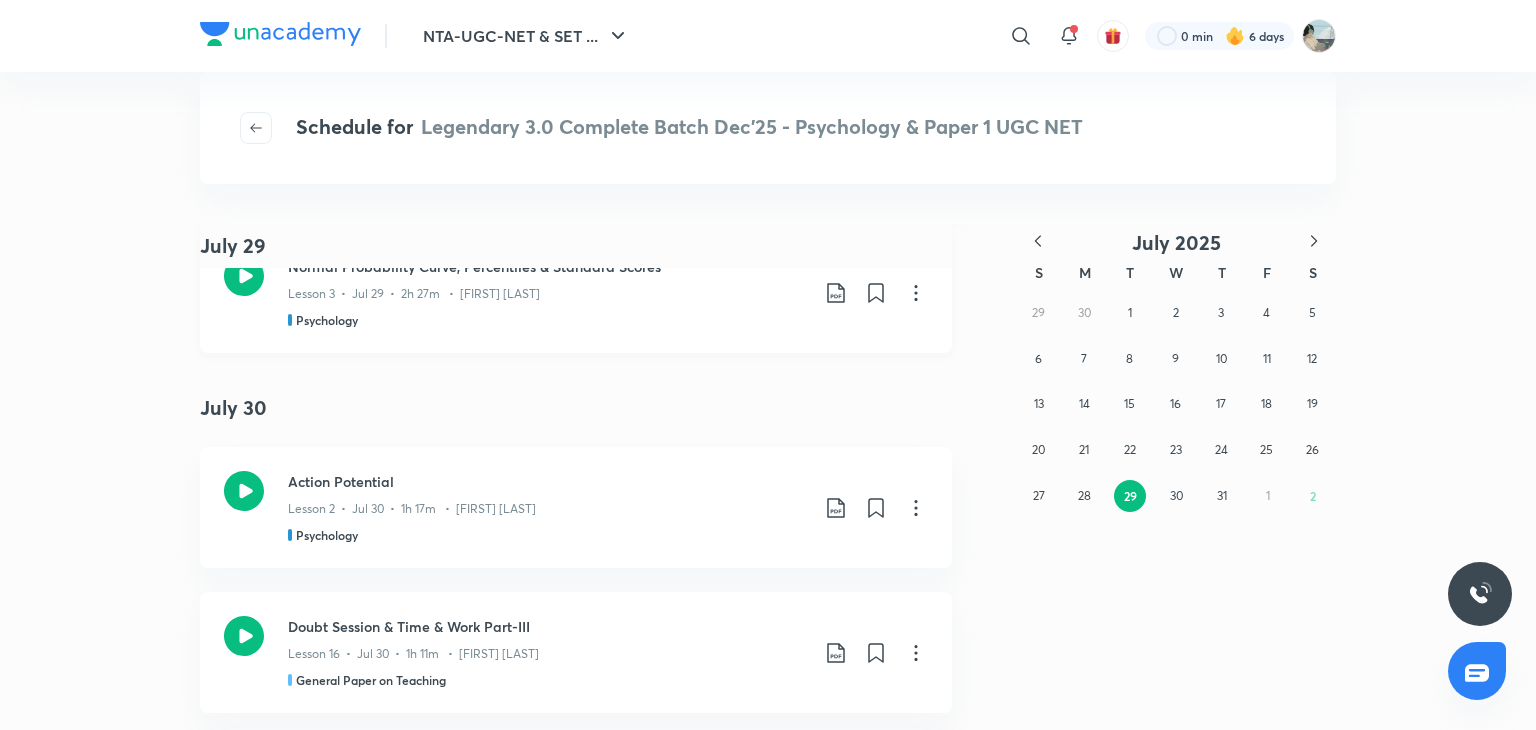 scroll, scrollTop: 324, scrollLeft: 0, axis: vertical 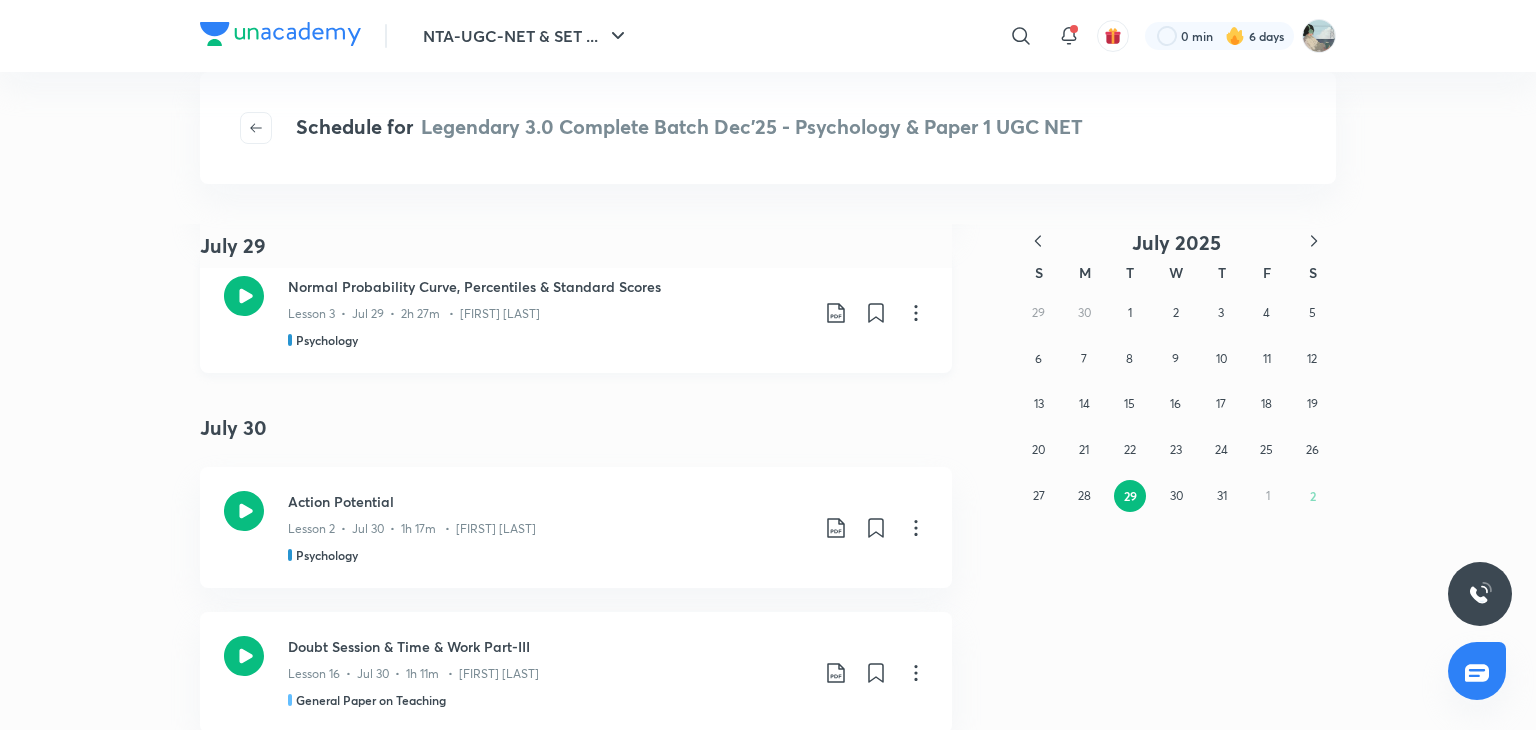 click 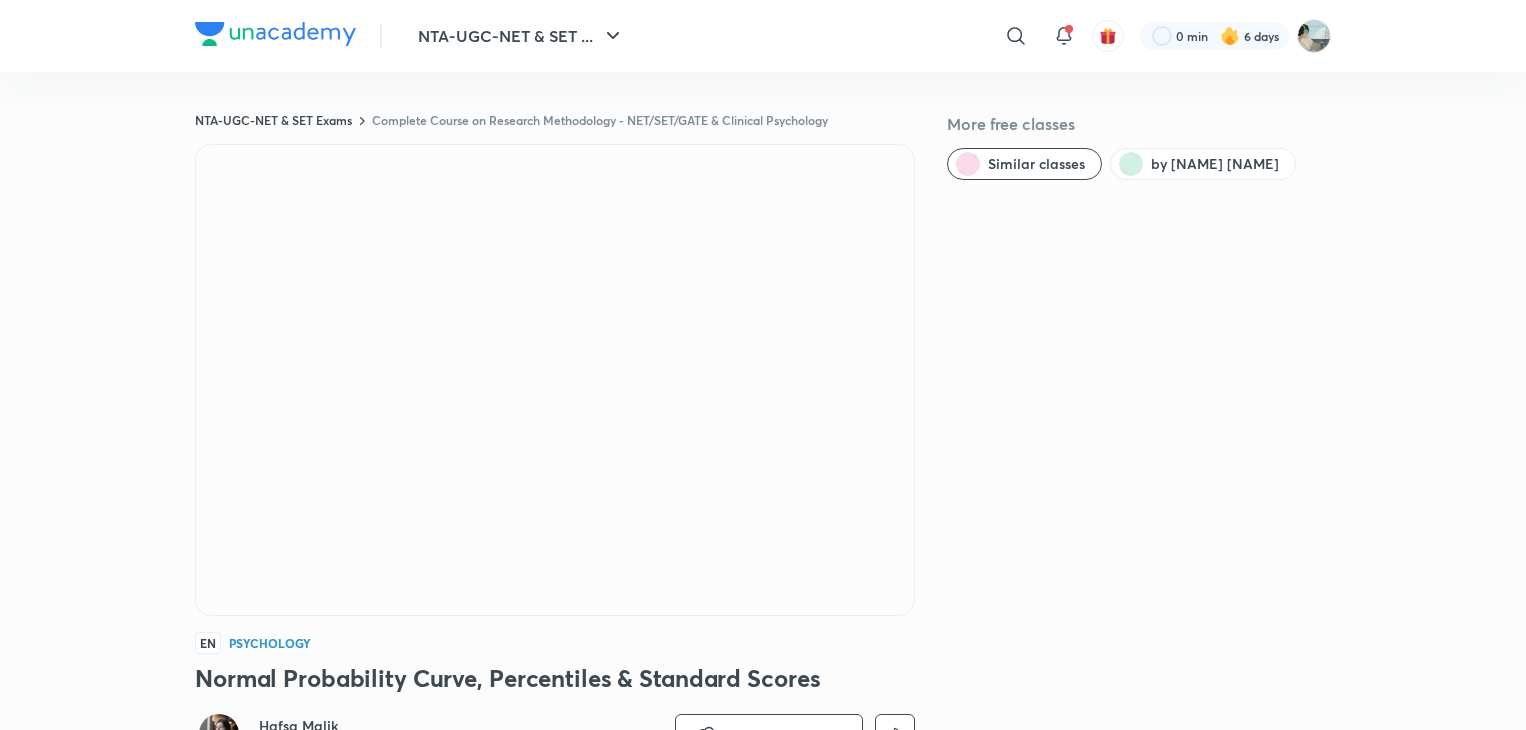 scroll, scrollTop: 0, scrollLeft: 0, axis: both 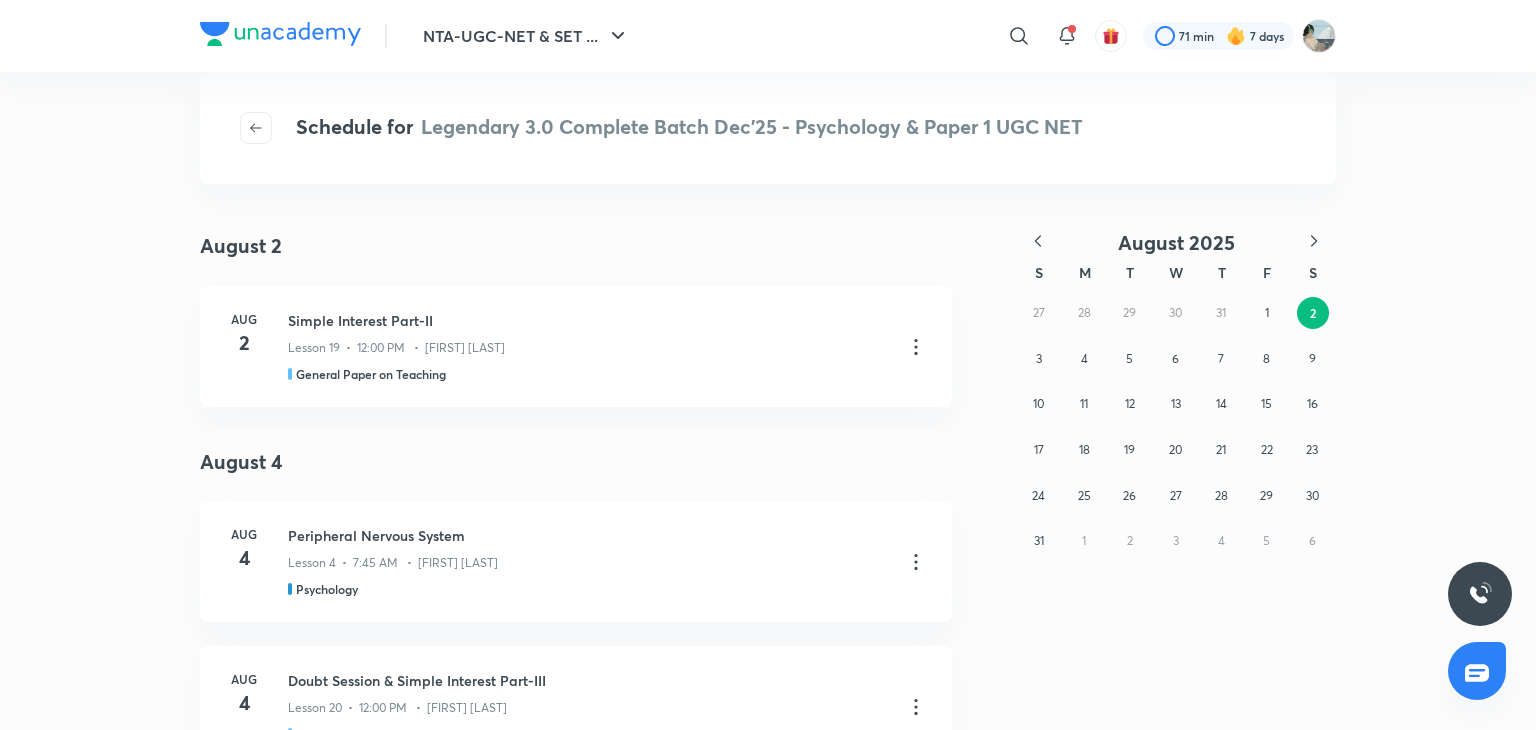 click 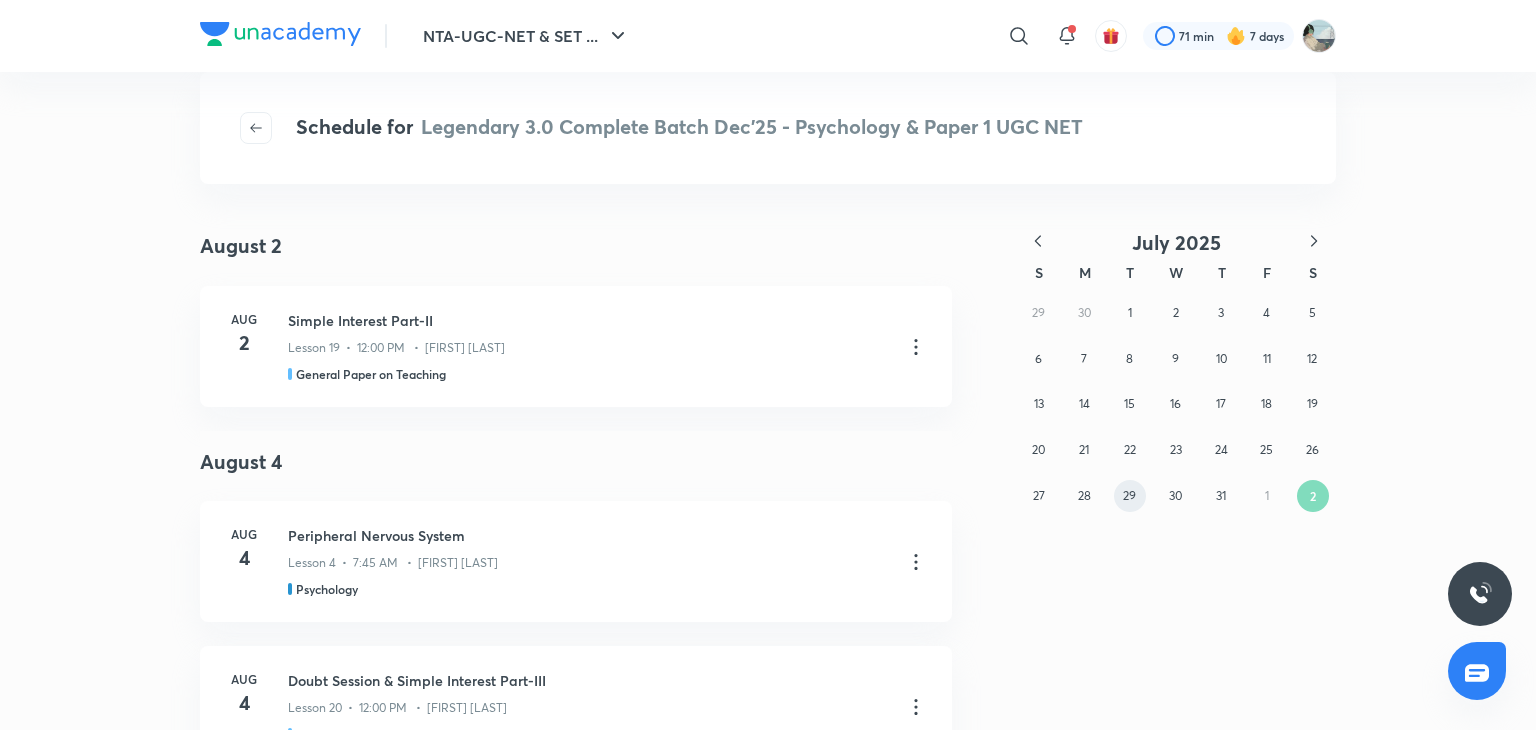 click on "29" at bounding box center (1129, 495) 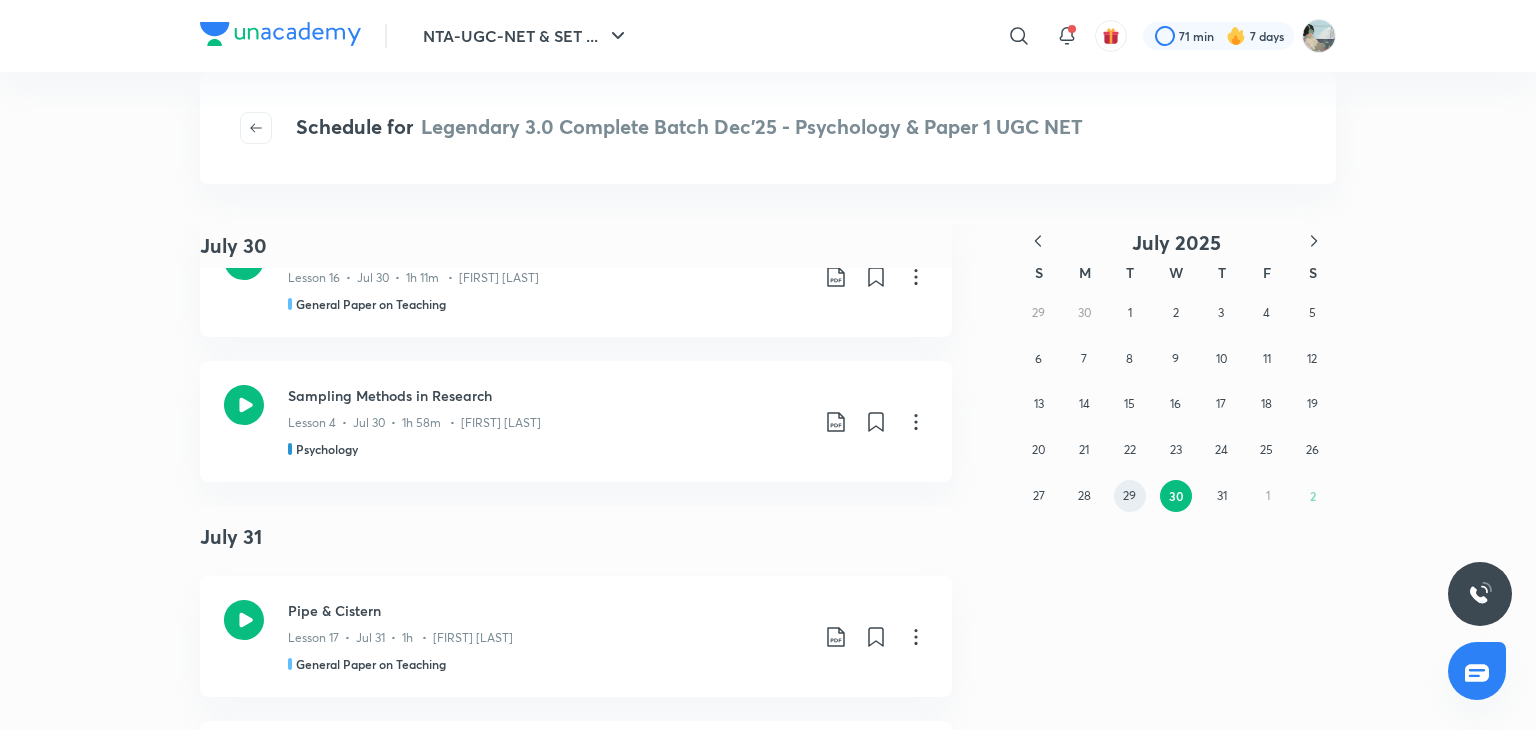 scroll, scrollTop: 11659, scrollLeft: 0, axis: vertical 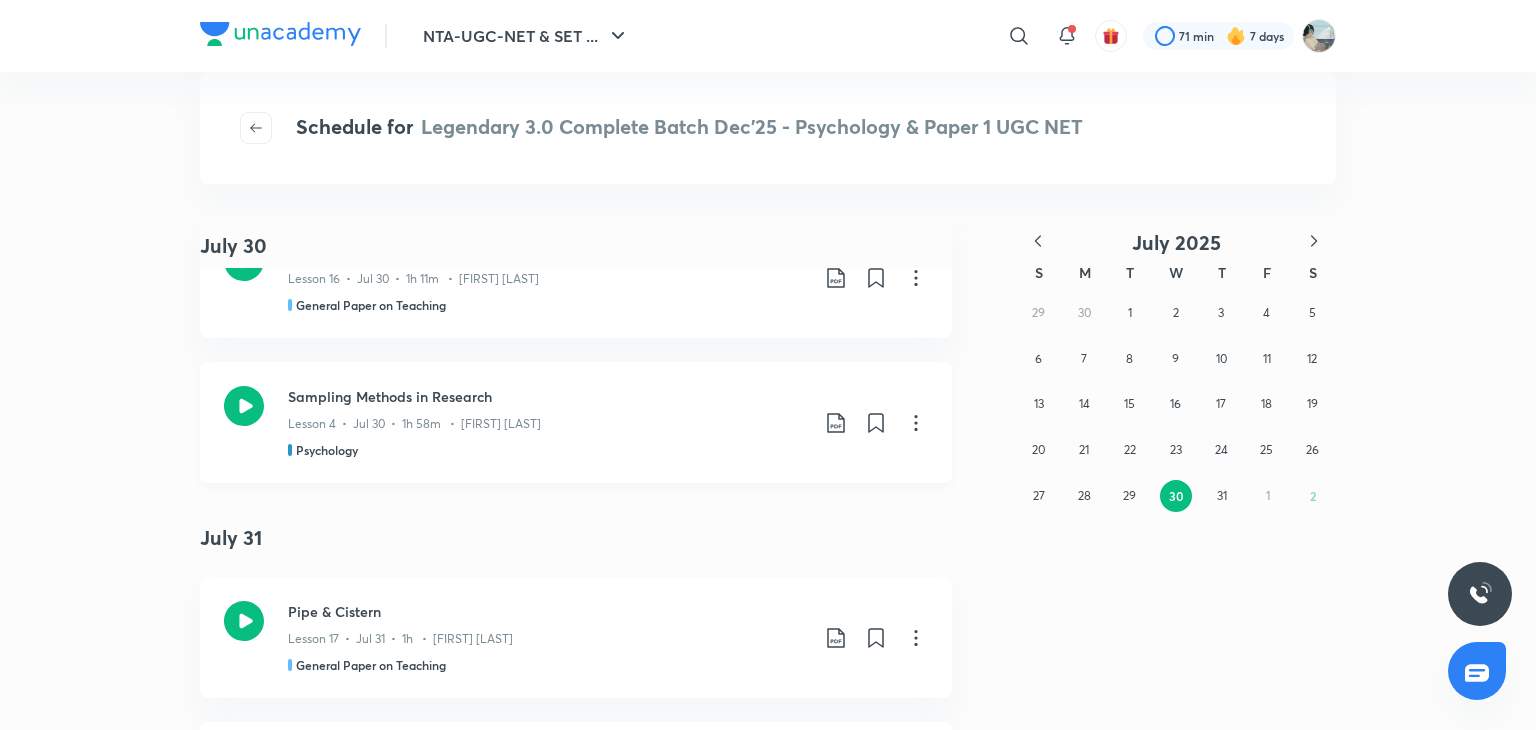 click 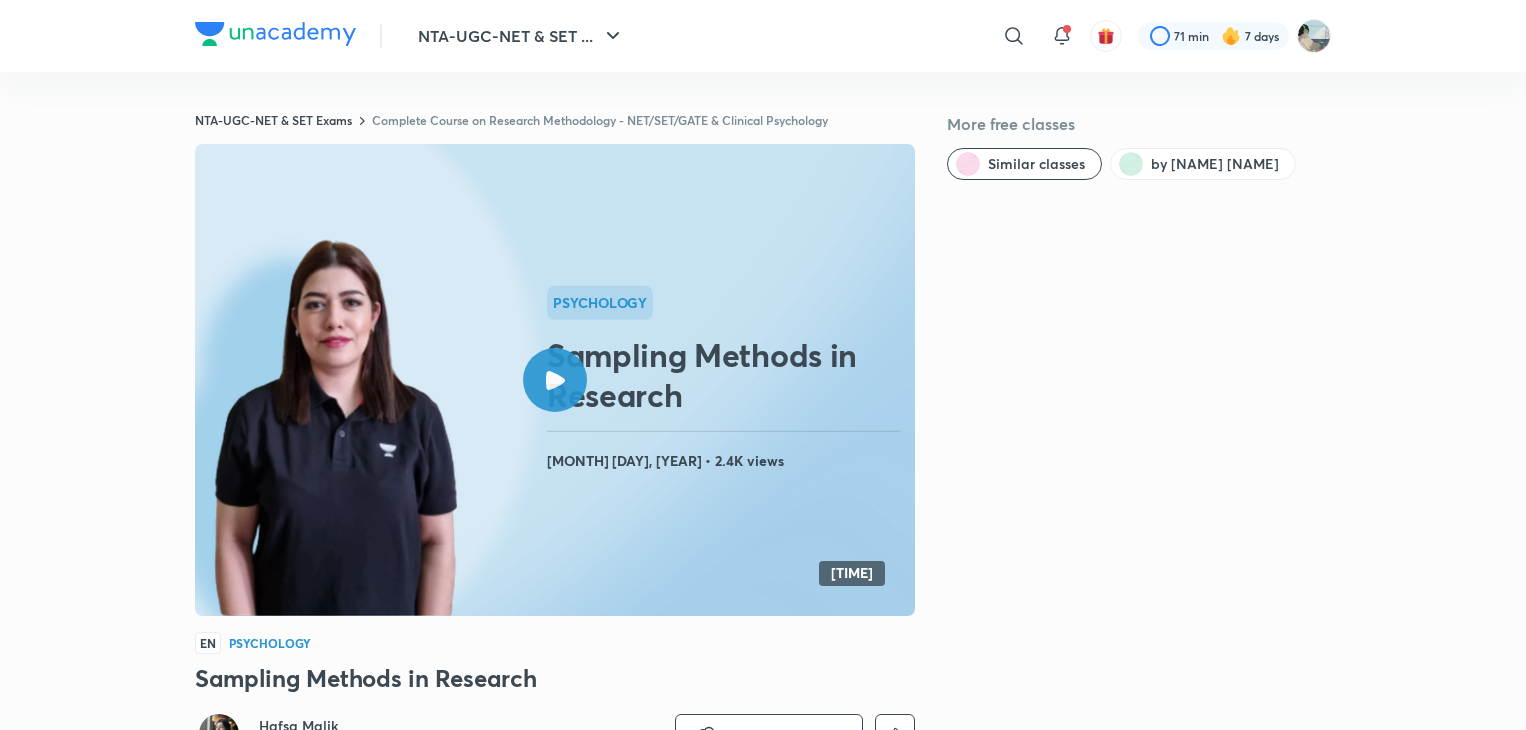 scroll, scrollTop: 0, scrollLeft: 0, axis: both 